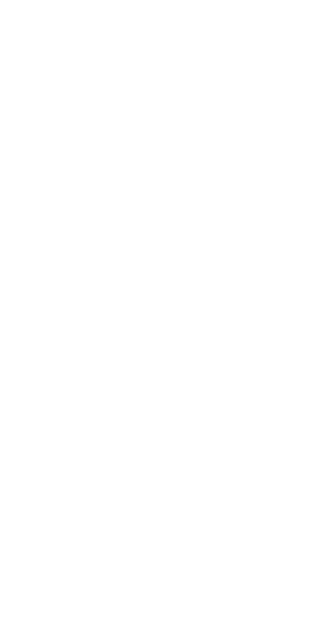 scroll, scrollTop: 0, scrollLeft: 0, axis: both 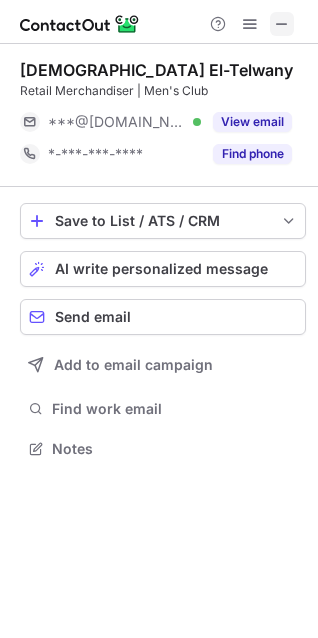click at bounding box center (282, 24) 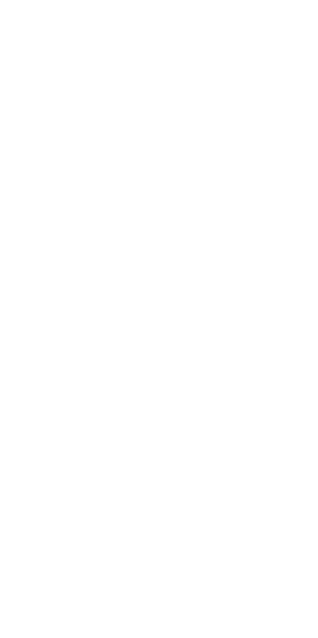scroll, scrollTop: 0, scrollLeft: 0, axis: both 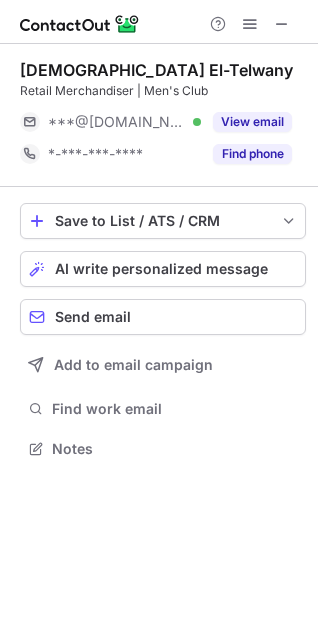 click on "Islam El-Telwany" at bounding box center [156, 70] 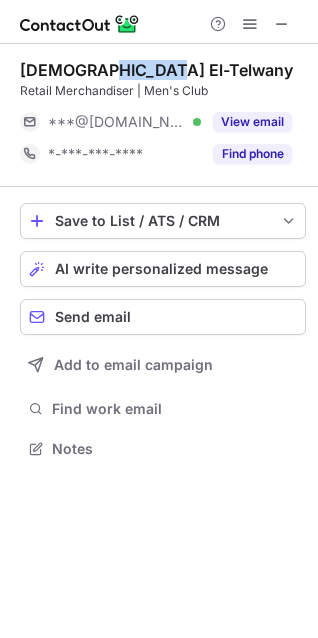 click on "Islam El-Telwany" at bounding box center (156, 70) 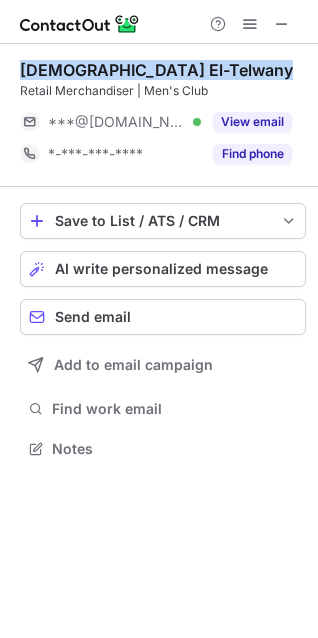 click on "Islam El-Telwany" at bounding box center [156, 70] 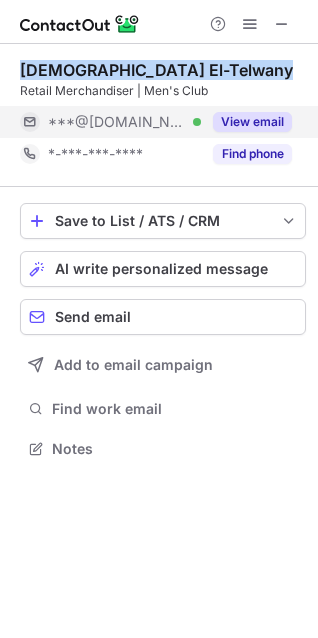 copy on "Islam El-Telwany" 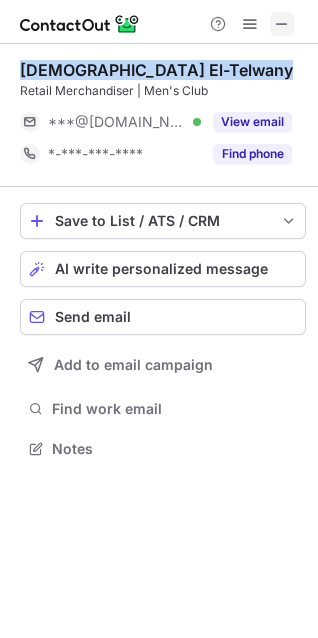 click at bounding box center [282, 24] 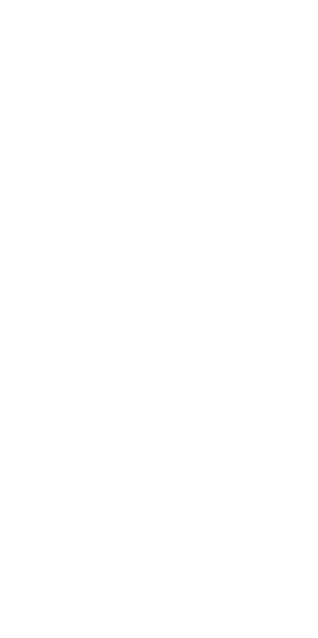 scroll, scrollTop: 0, scrollLeft: 0, axis: both 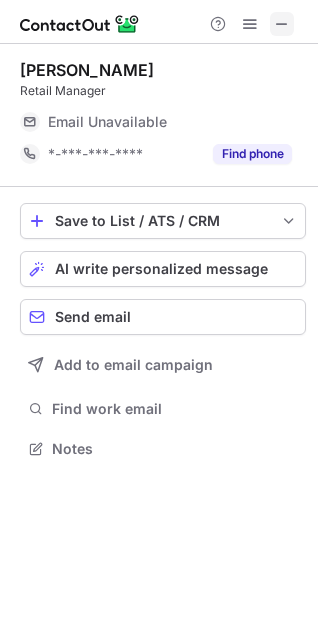 click at bounding box center (282, 24) 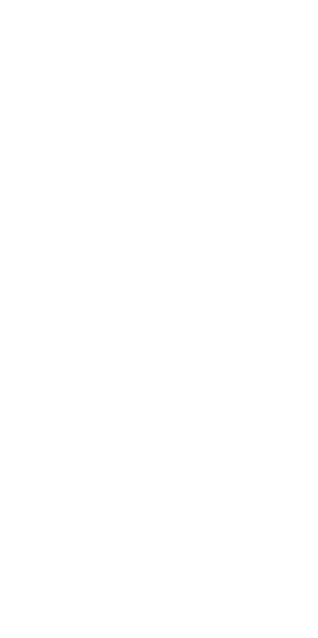 scroll, scrollTop: 0, scrollLeft: 0, axis: both 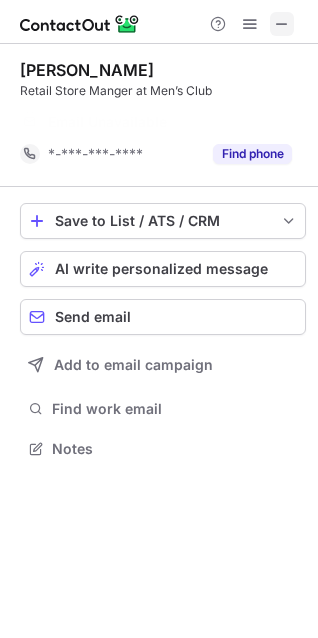 click at bounding box center [282, 24] 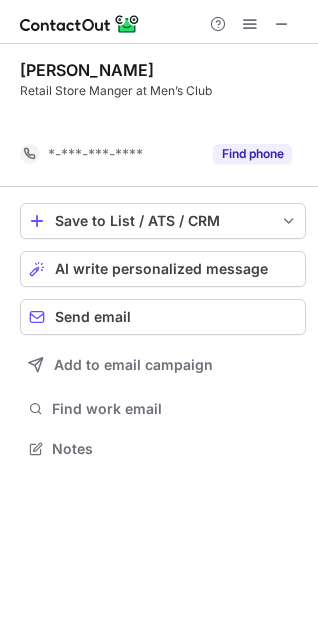 scroll, scrollTop: 403, scrollLeft: 318, axis: both 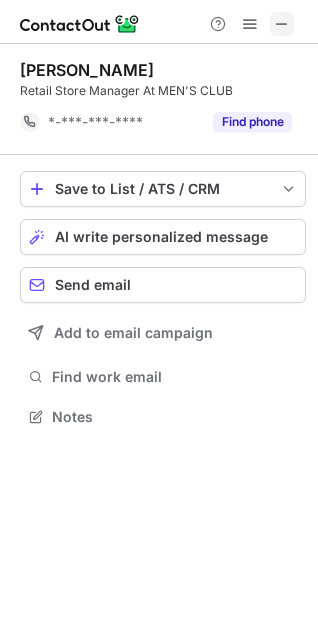 click at bounding box center (282, 24) 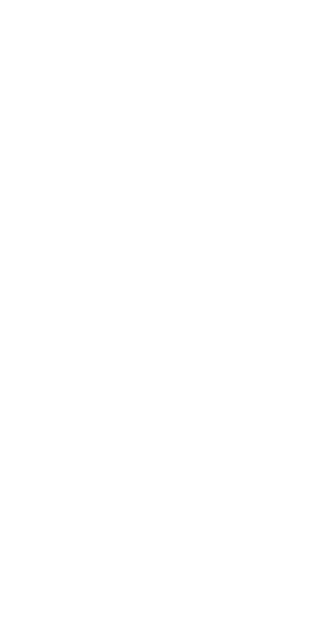 scroll, scrollTop: 0, scrollLeft: 0, axis: both 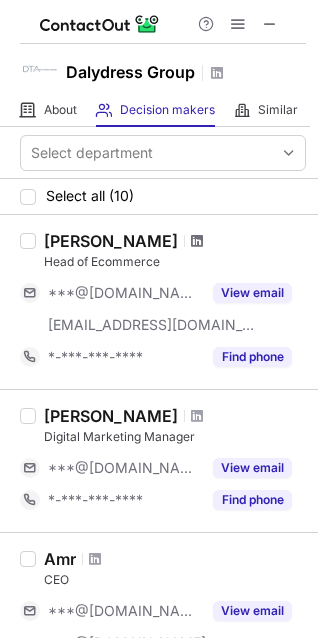 click at bounding box center [197, 241] 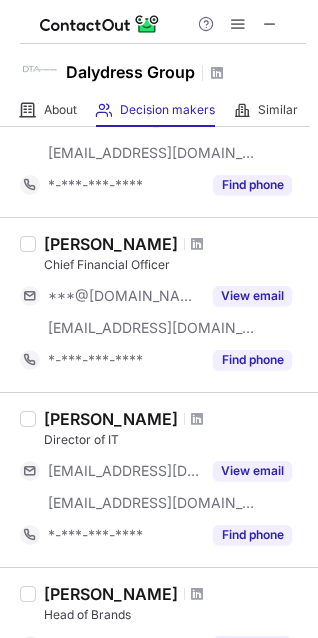 scroll, scrollTop: 500, scrollLeft: 0, axis: vertical 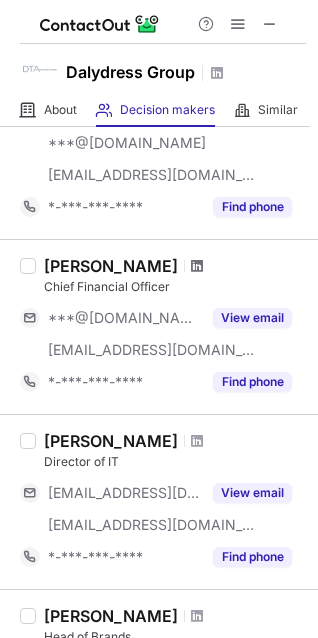 click at bounding box center (197, 266) 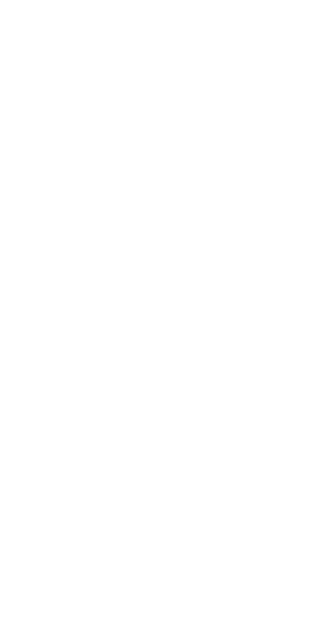 scroll, scrollTop: 0, scrollLeft: 0, axis: both 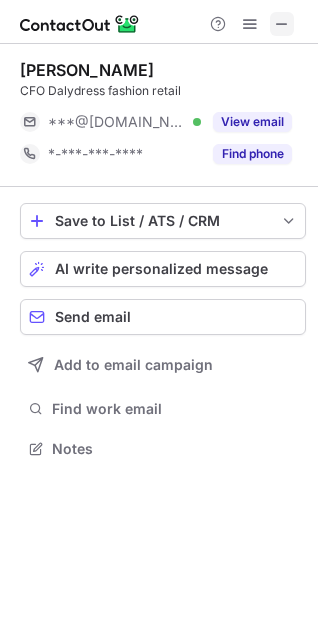 click at bounding box center [282, 24] 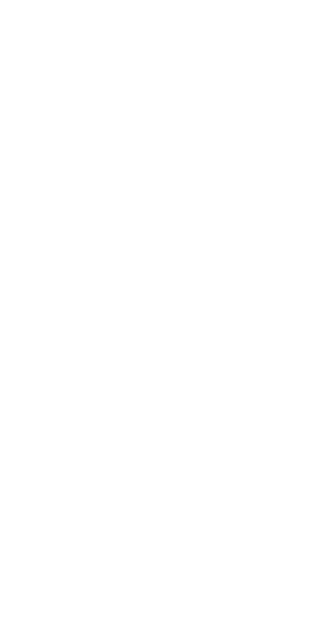 scroll, scrollTop: 0, scrollLeft: 0, axis: both 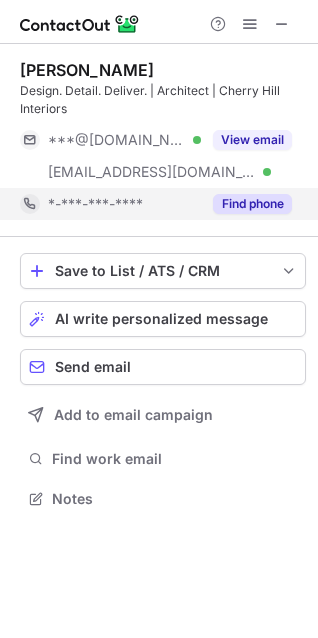 click on "Find phone" at bounding box center (252, 204) 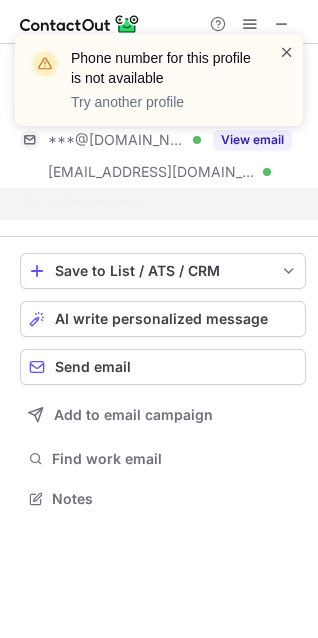 click at bounding box center (287, 52) 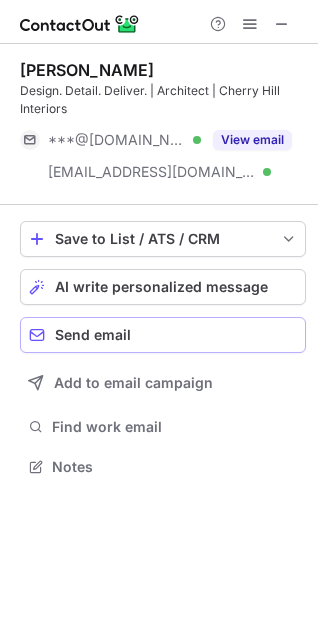 scroll, scrollTop: 453, scrollLeft: 318, axis: both 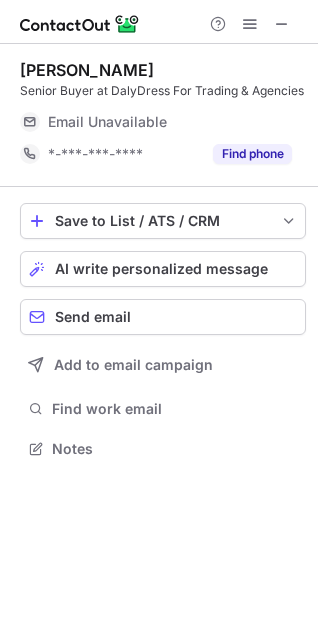 click on "Ahmed Anwar" at bounding box center [87, 70] 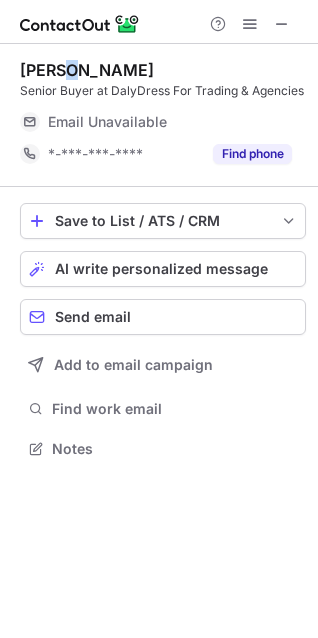 click on "Ahmed Anwar" at bounding box center (87, 70) 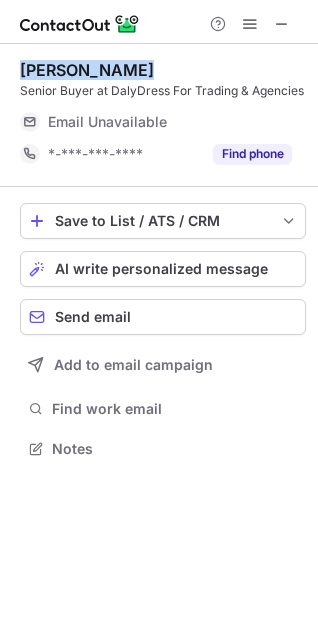 click on "Ahmed Anwar" at bounding box center (87, 70) 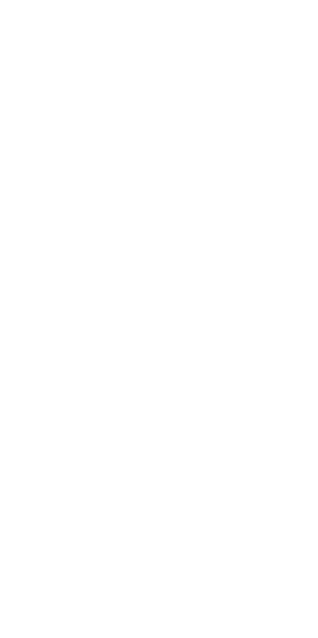 scroll, scrollTop: 0, scrollLeft: 0, axis: both 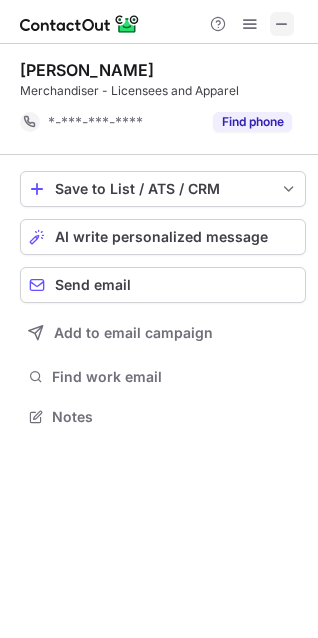 click at bounding box center [282, 24] 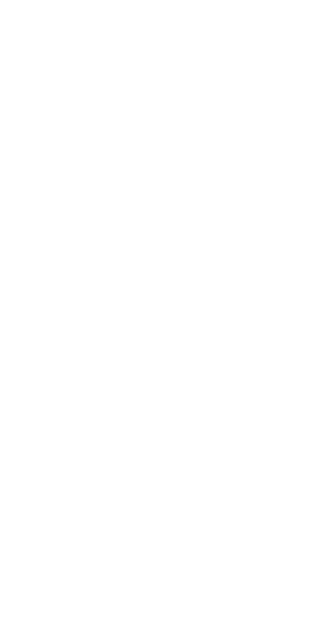 scroll, scrollTop: 0, scrollLeft: 0, axis: both 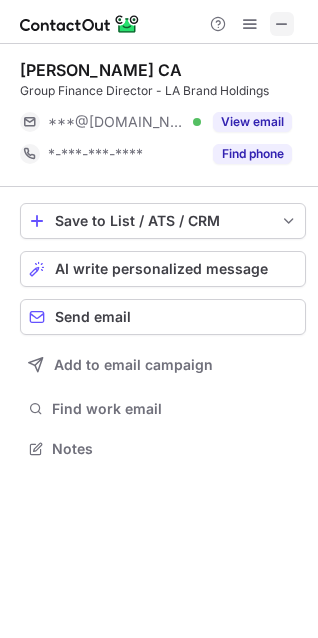 click at bounding box center (282, 24) 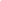 scroll, scrollTop: 0, scrollLeft: 0, axis: both 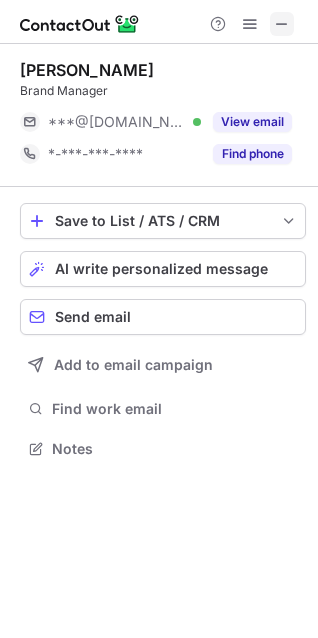 click at bounding box center (282, 24) 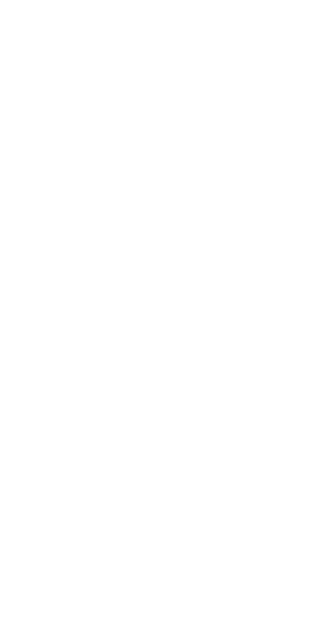 scroll, scrollTop: 0, scrollLeft: 0, axis: both 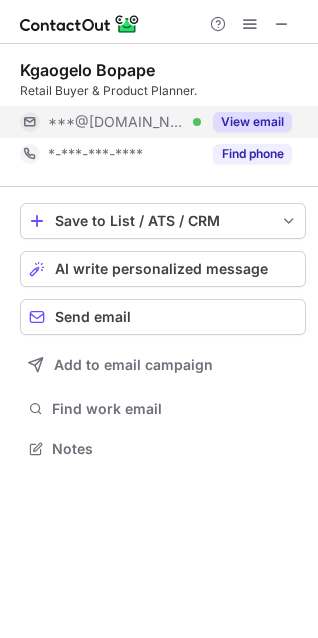 click on "View email" at bounding box center [246, 122] 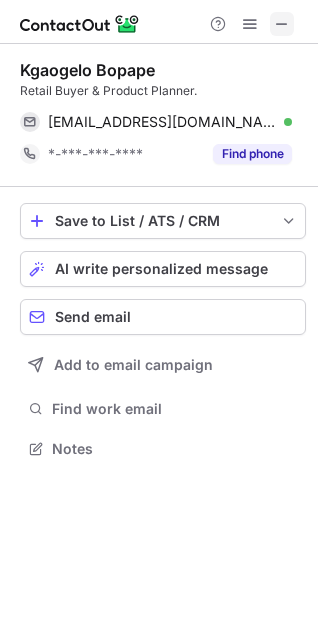 click at bounding box center (282, 24) 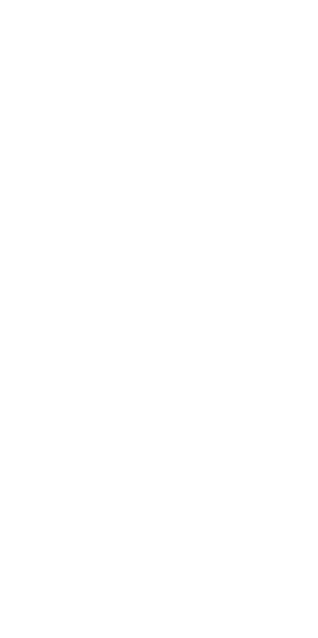 scroll, scrollTop: 0, scrollLeft: 0, axis: both 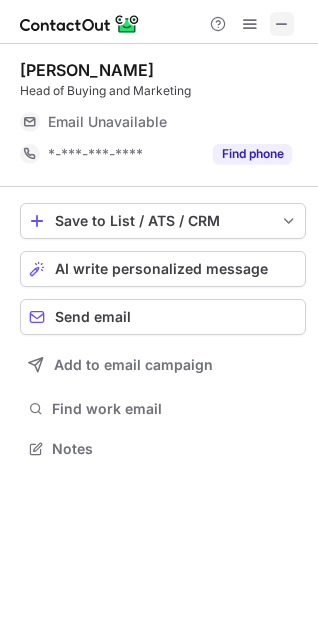 click at bounding box center (282, 24) 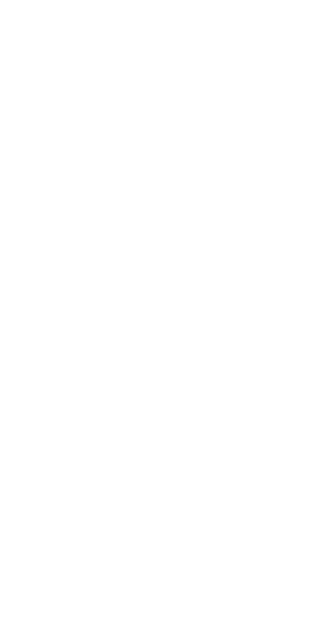 scroll, scrollTop: 0, scrollLeft: 0, axis: both 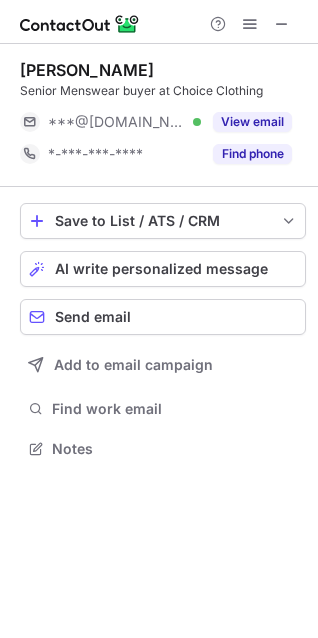 click on "Lecia Oosthuizen Senior Menswear  buyer at Choice Clothing ***@gmail.com Verified View email *-***-***-**** Find phone" at bounding box center [163, 115] 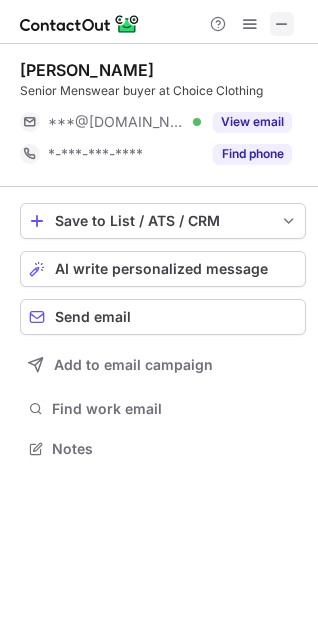 click at bounding box center (282, 24) 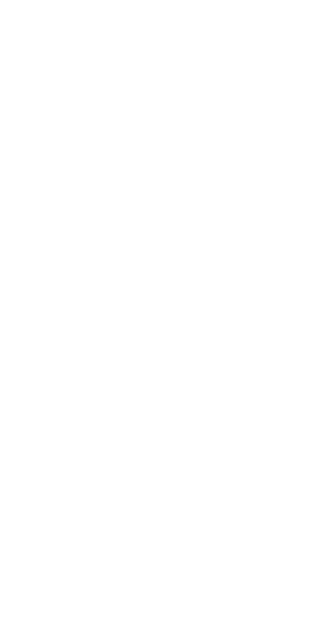 scroll, scrollTop: 0, scrollLeft: 0, axis: both 